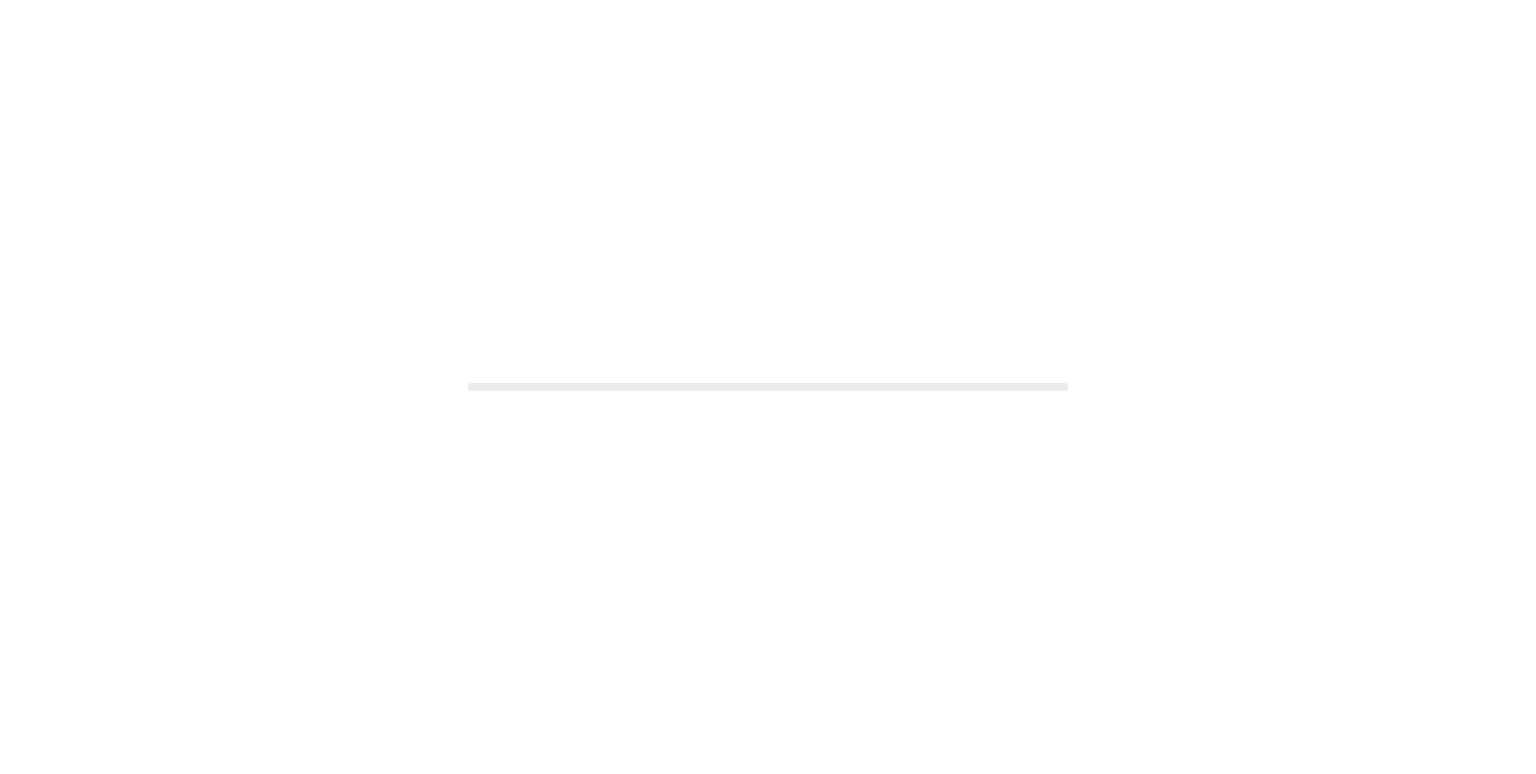 scroll, scrollTop: 0, scrollLeft: 0, axis: both 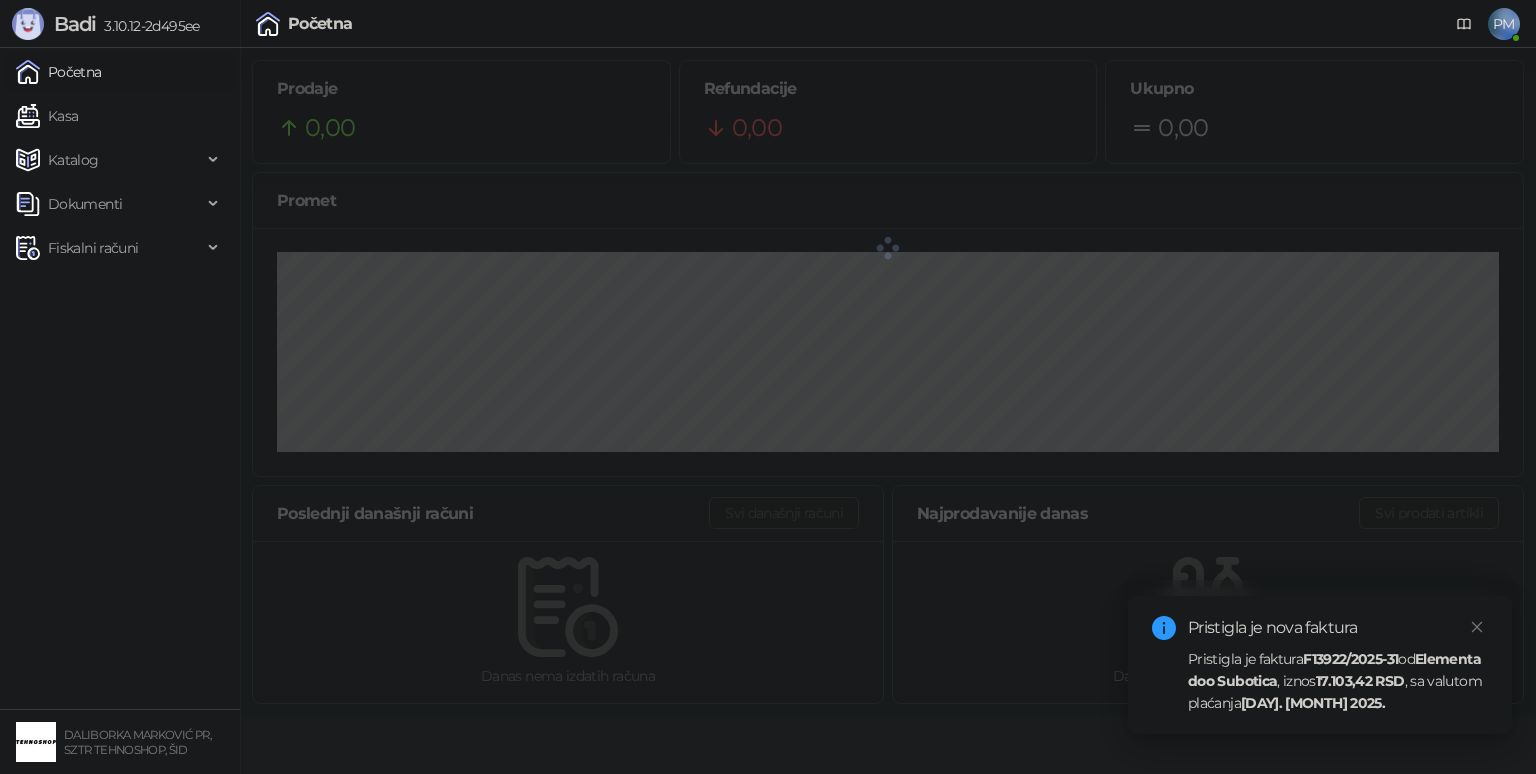 click at bounding box center [888, 248] 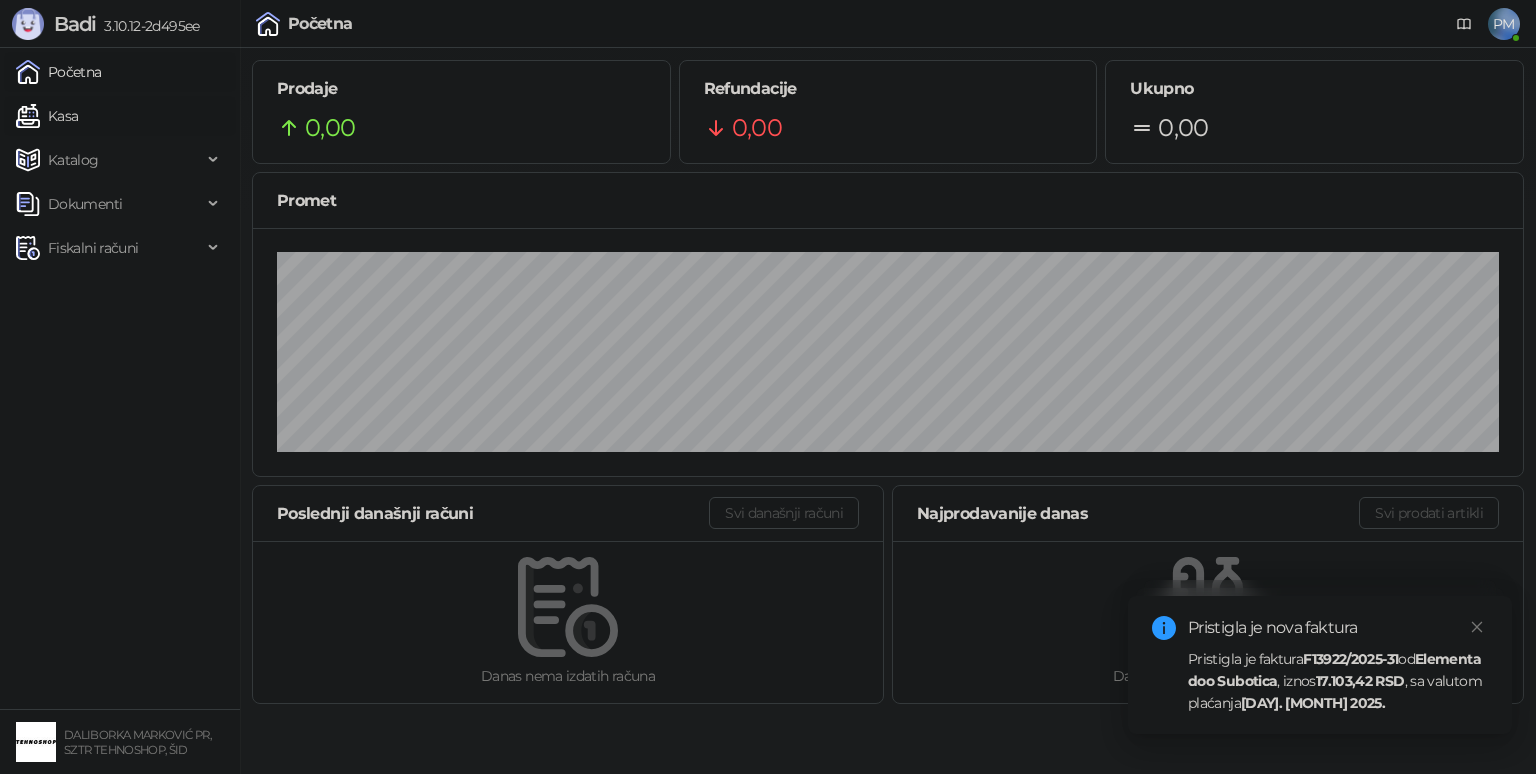 click on "Kasa" at bounding box center [47, 116] 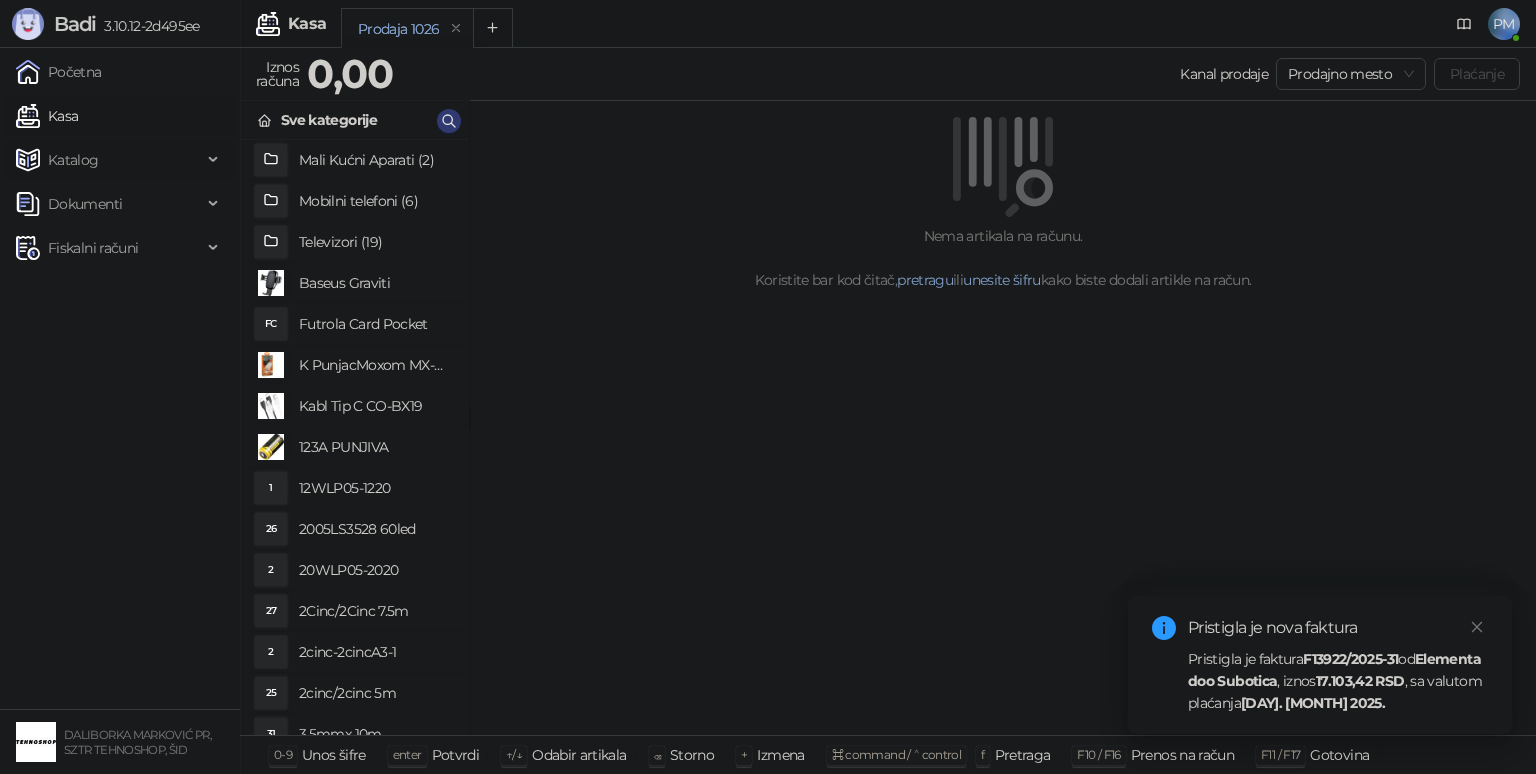 click on "Katalog" at bounding box center [109, 160] 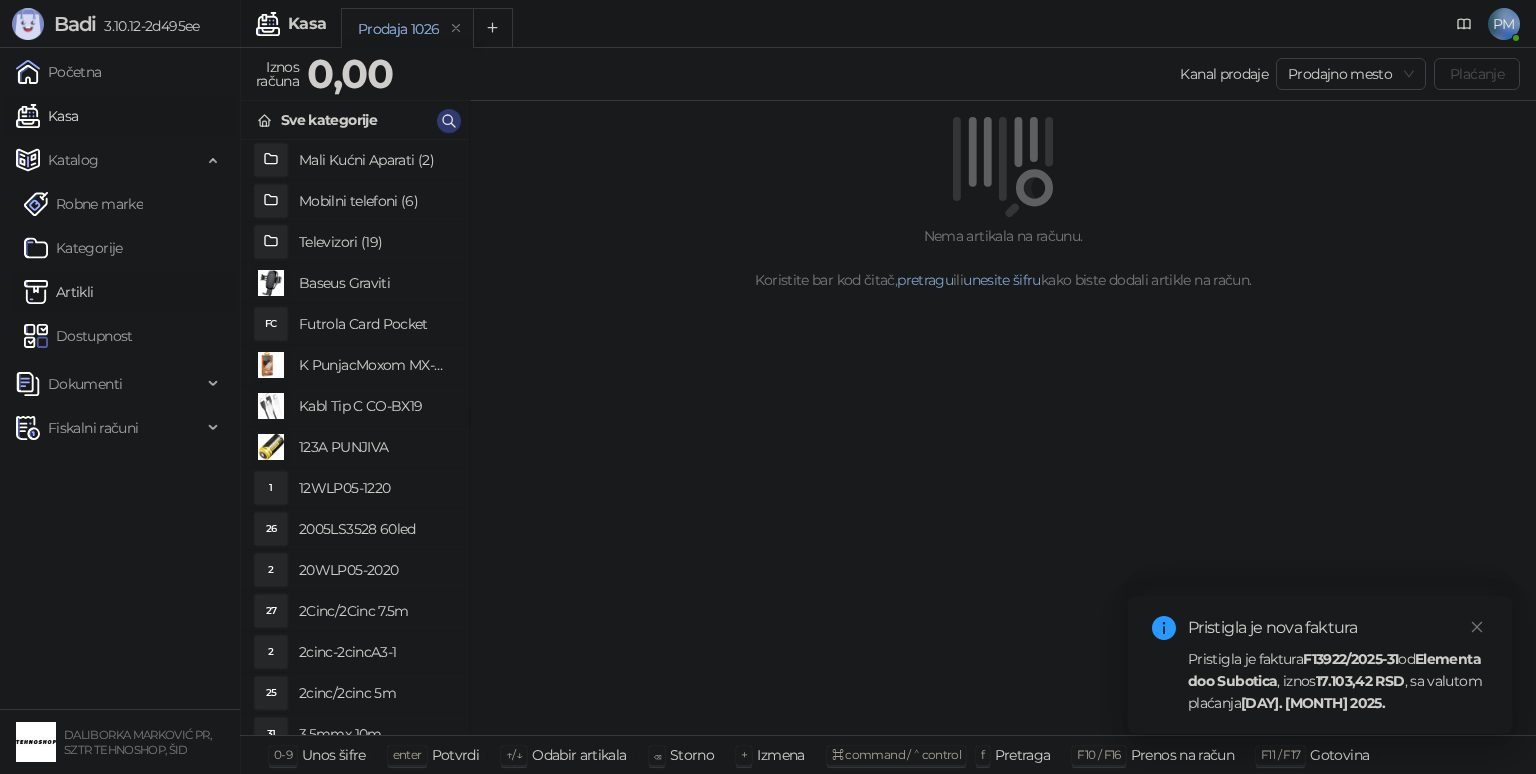 click on "Artikli" at bounding box center [59, 292] 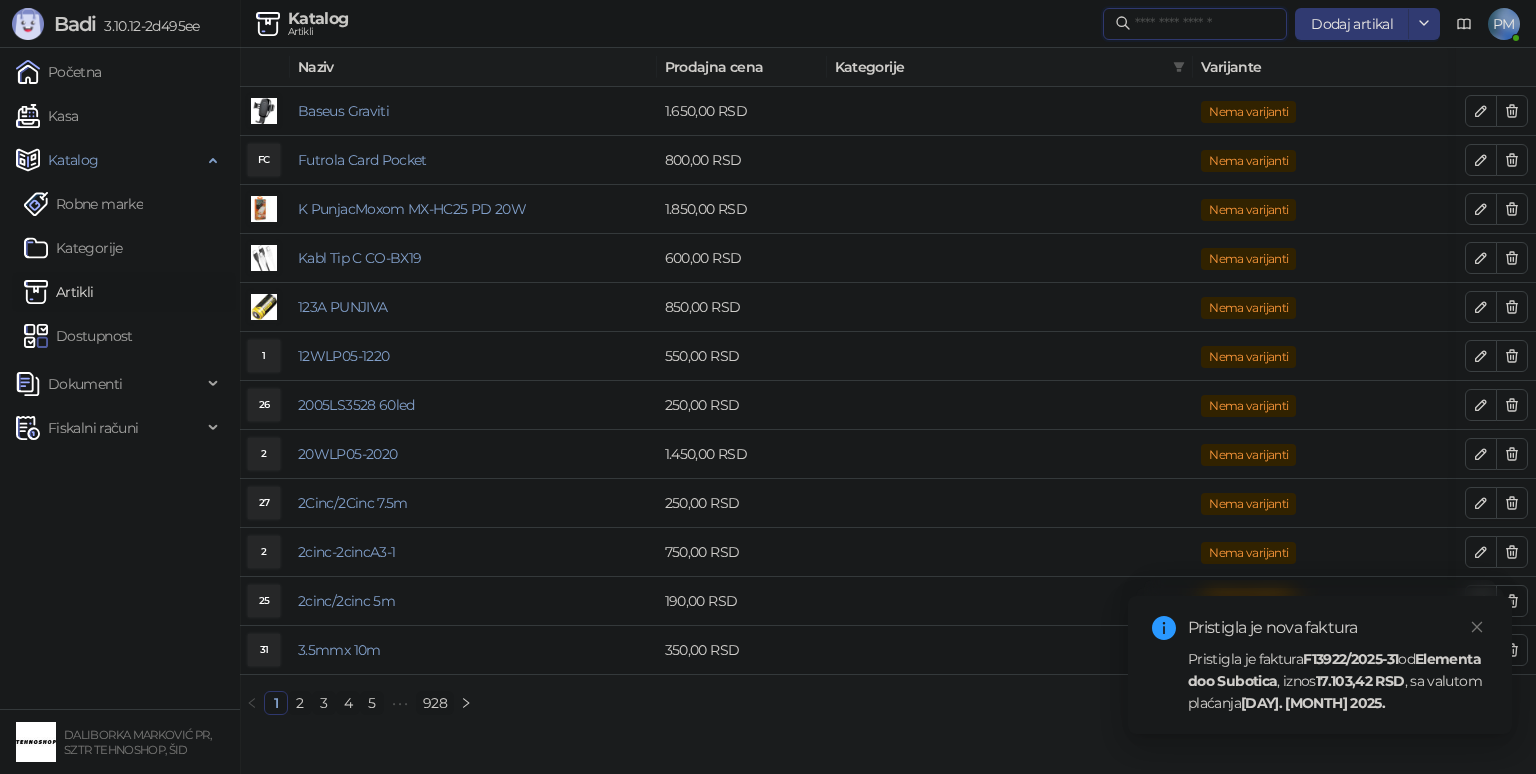 click at bounding box center [1205, 24] 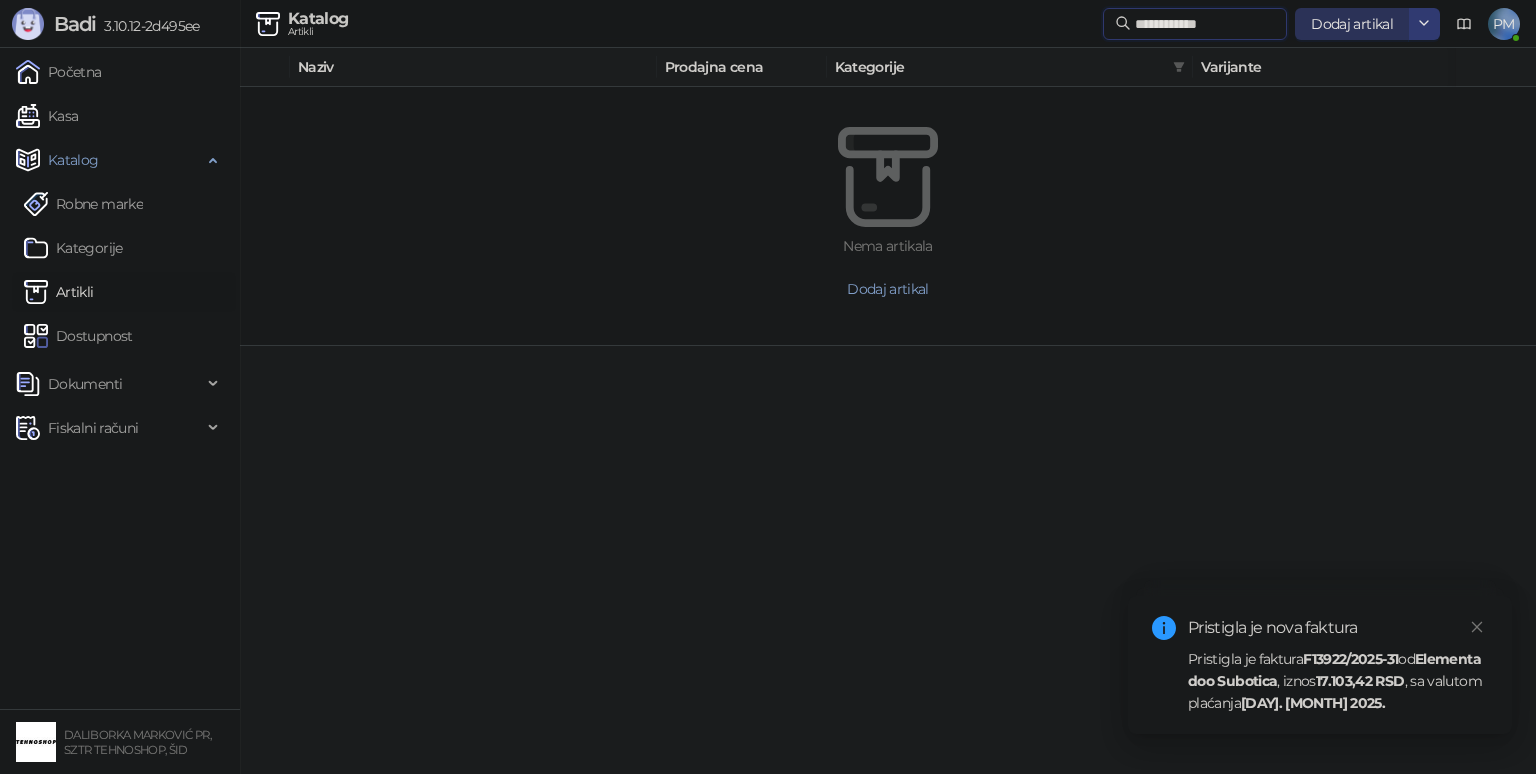 type on "**********" 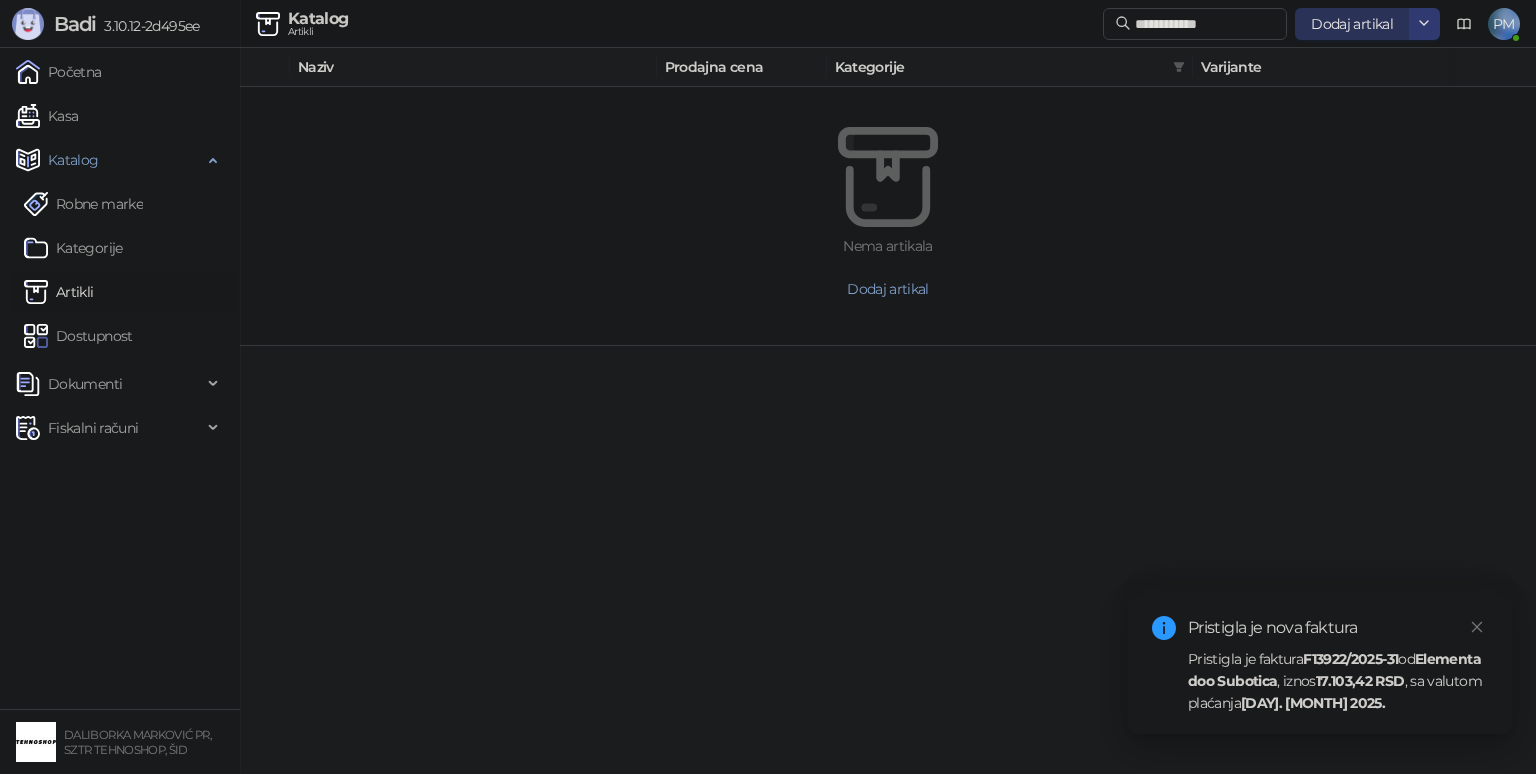 click on "Dodaj artikal" at bounding box center [1352, 24] 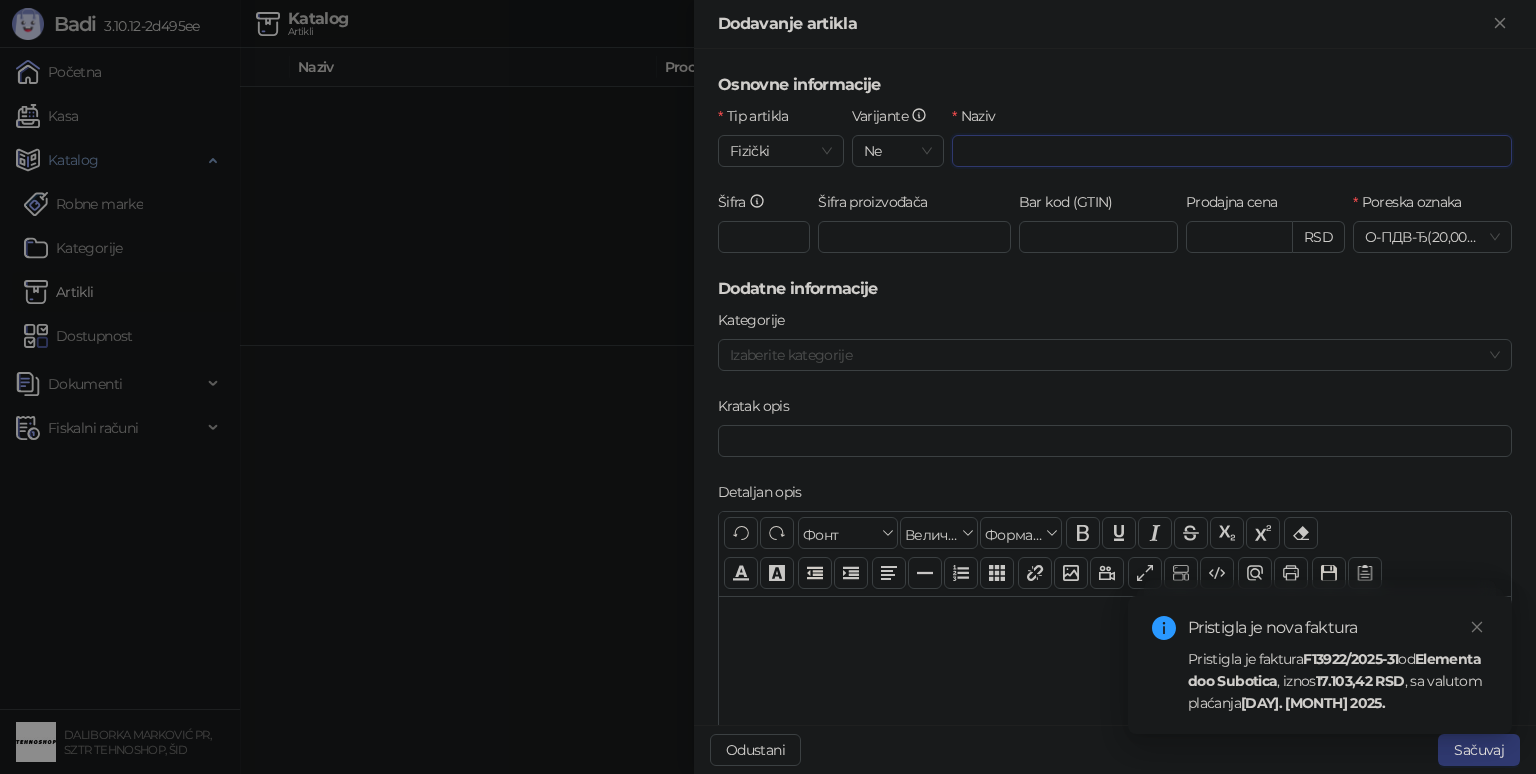 click on "Naziv" at bounding box center [1232, 151] 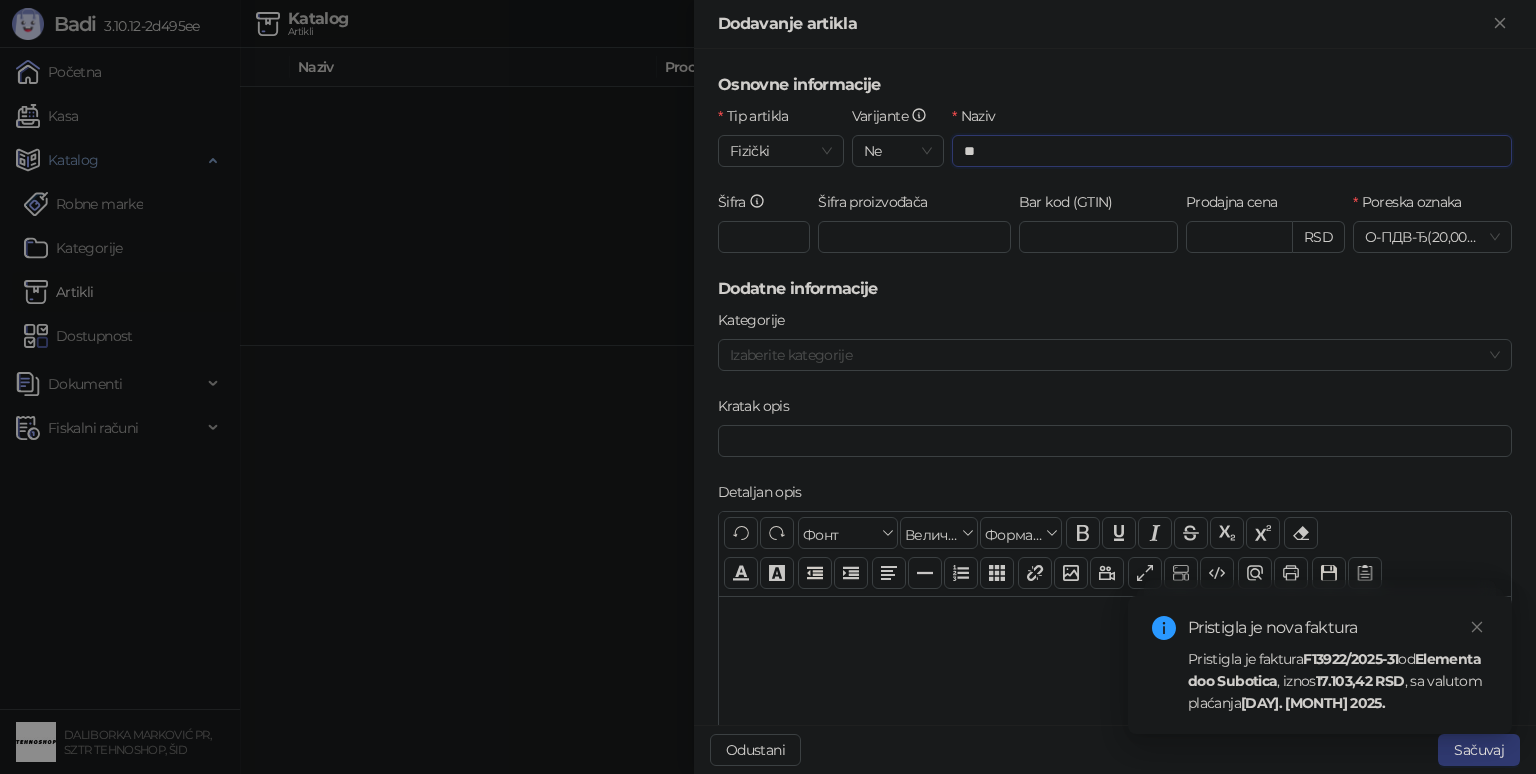 type on "*" 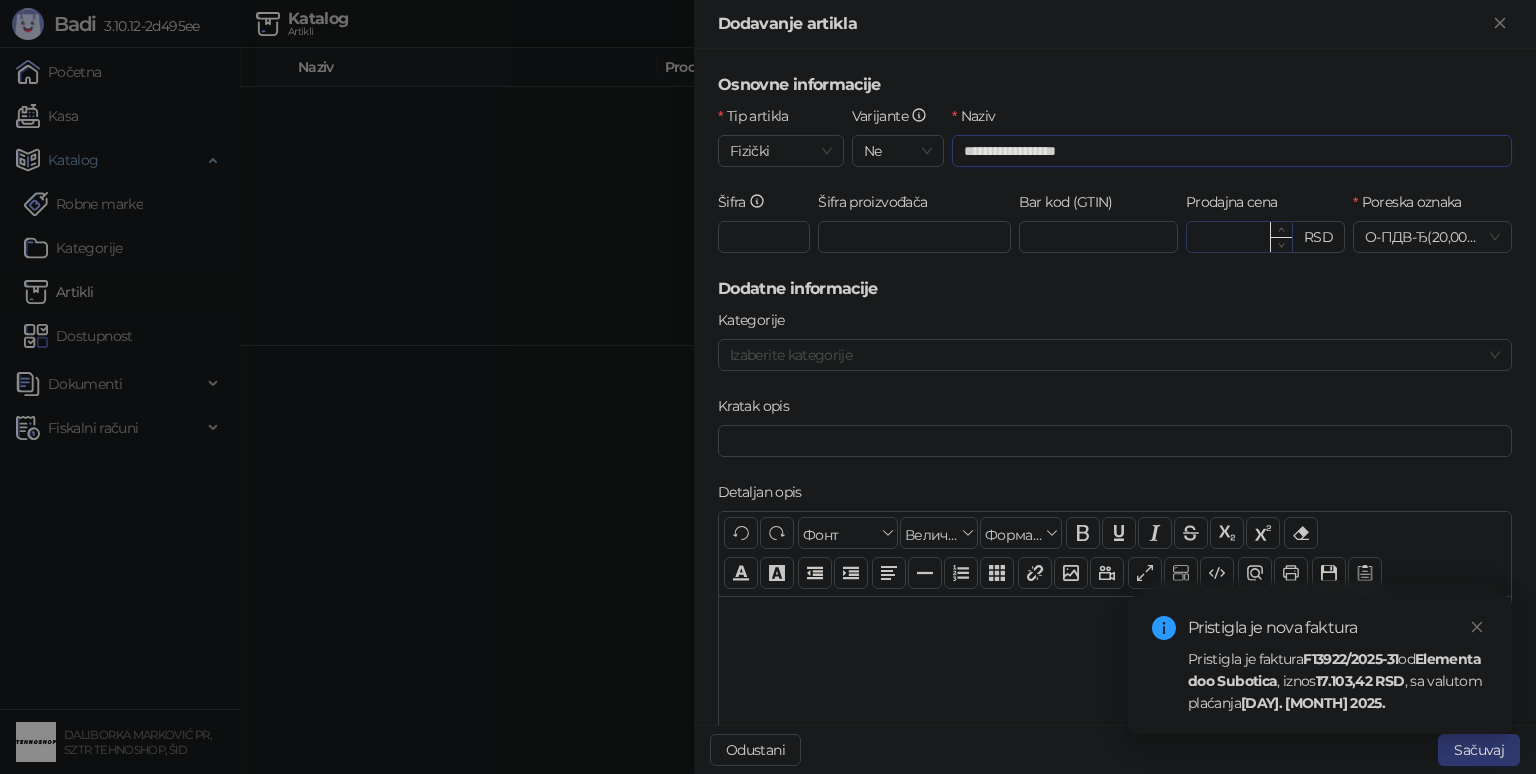 type on "**********" 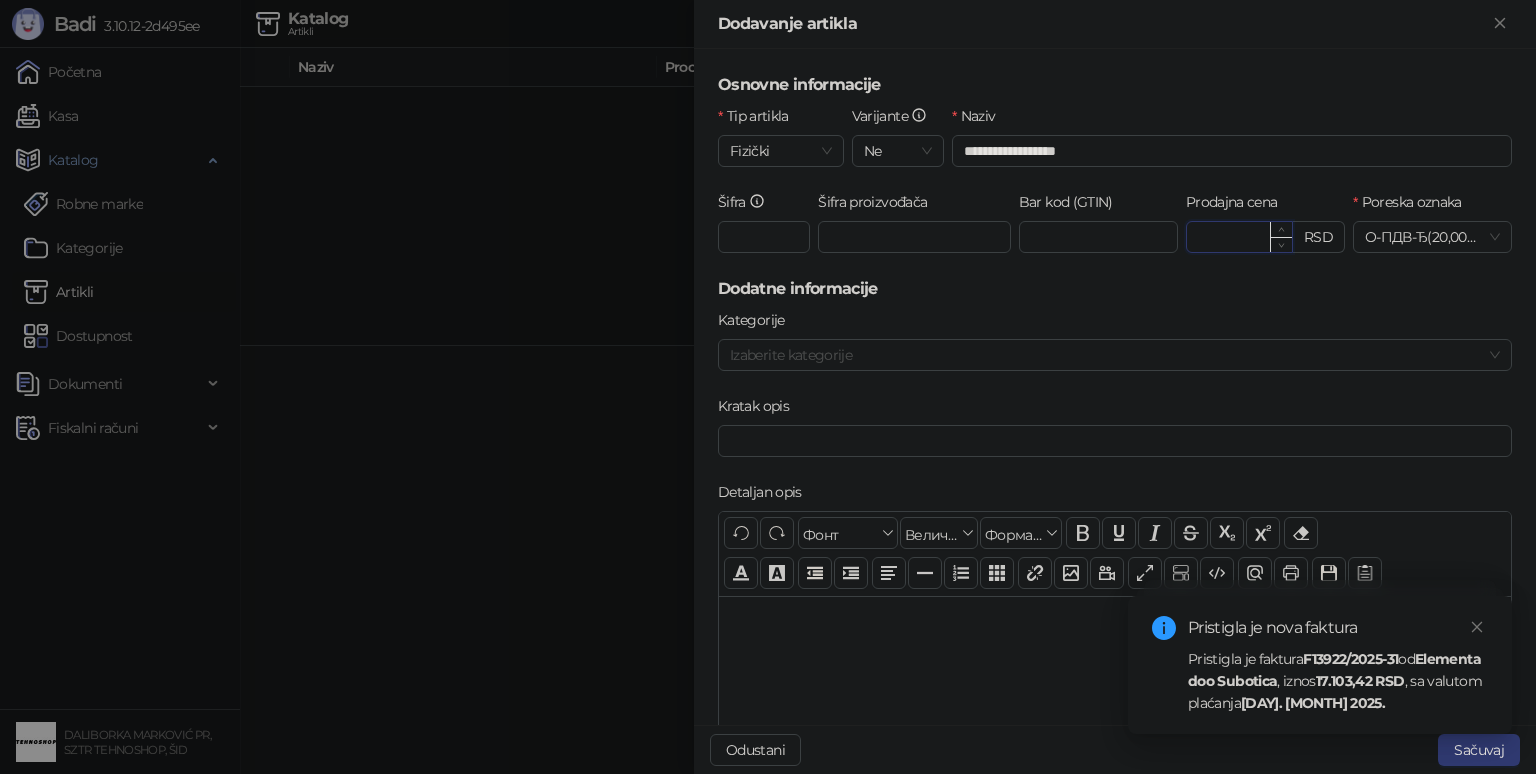 click on "Prodajna cena" at bounding box center [1239, 237] 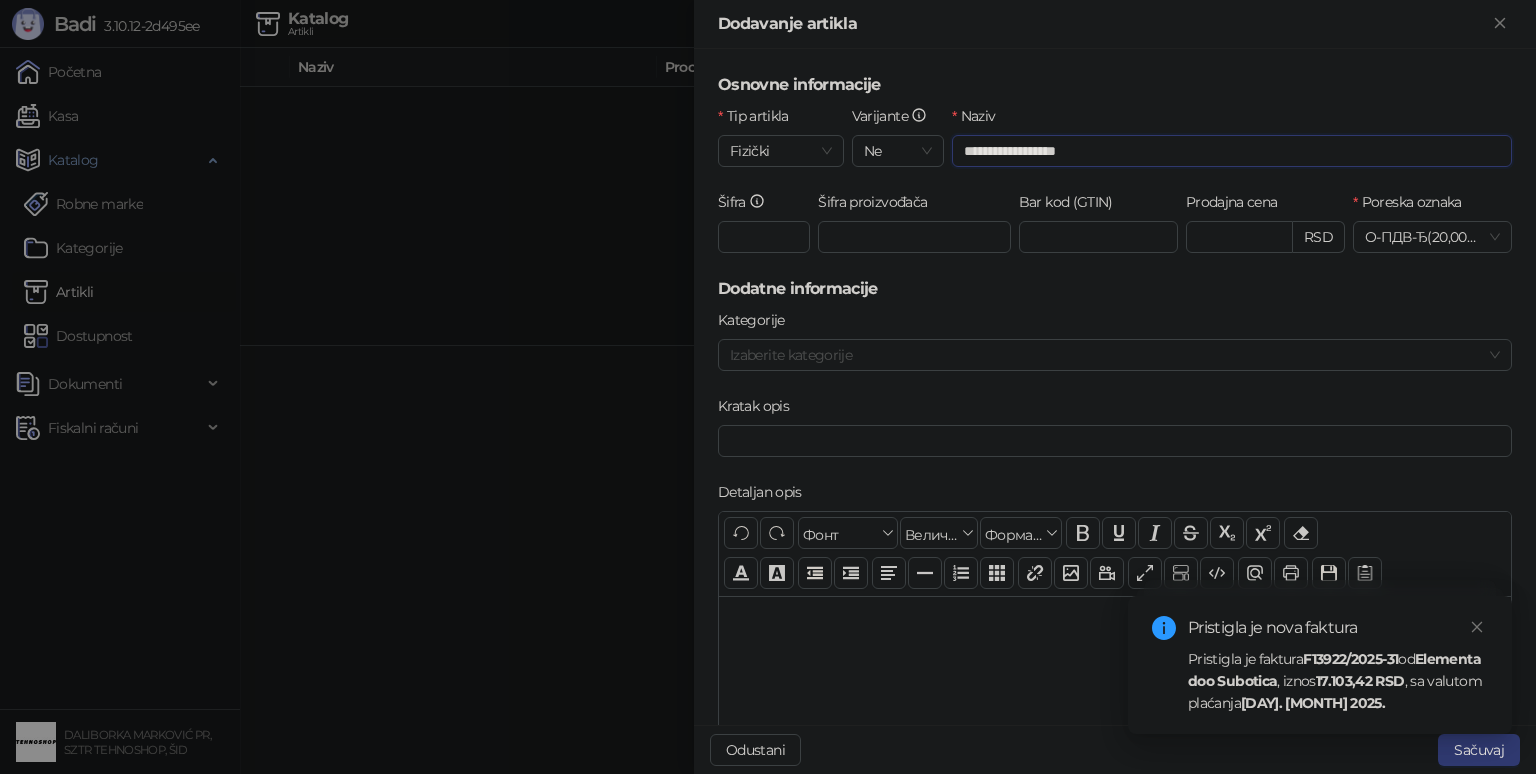 type on "********" 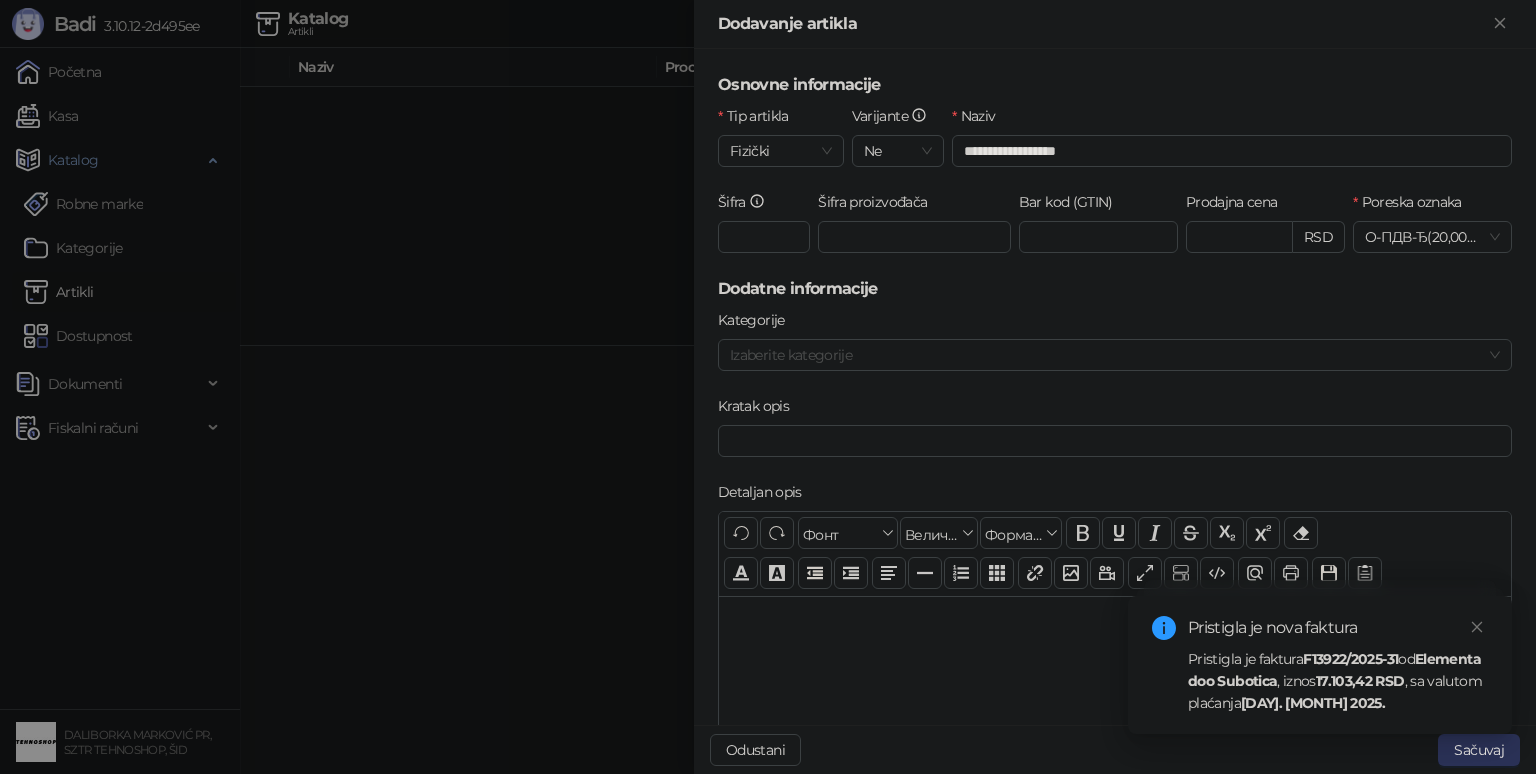 click on "Sačuvaj" at bounding box center (1479, 750) 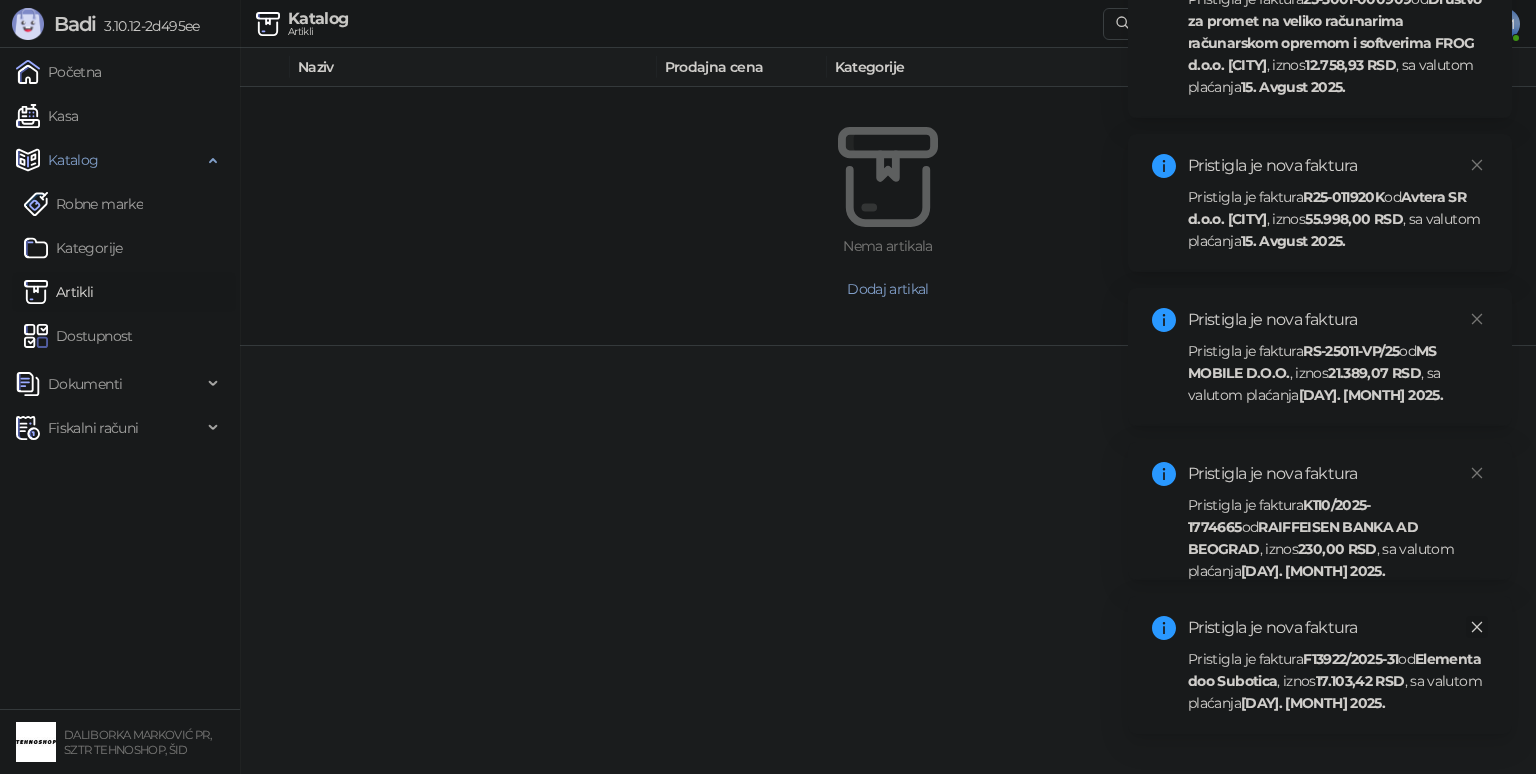 click 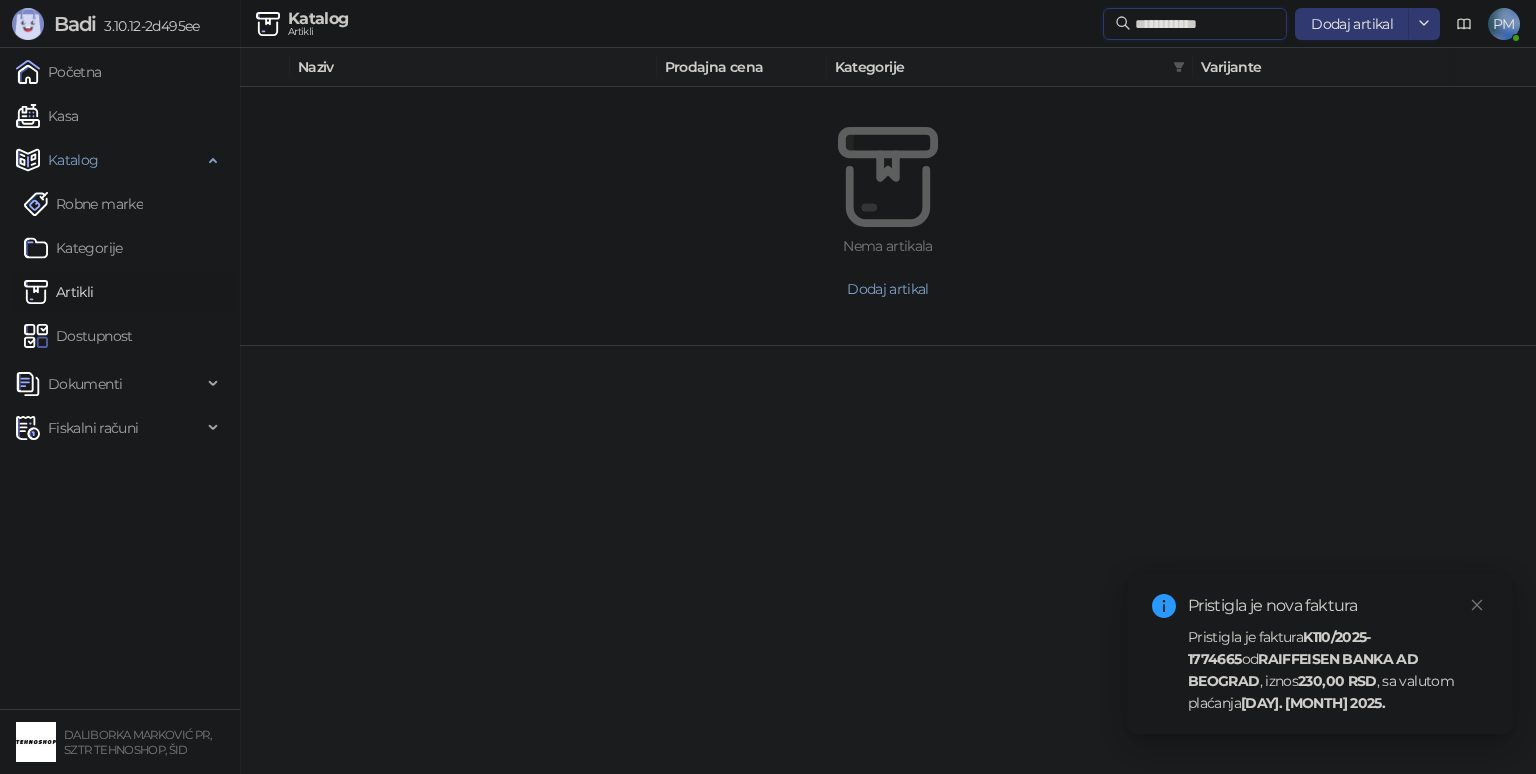 click on "**********" at bounding box center [1205, 24] 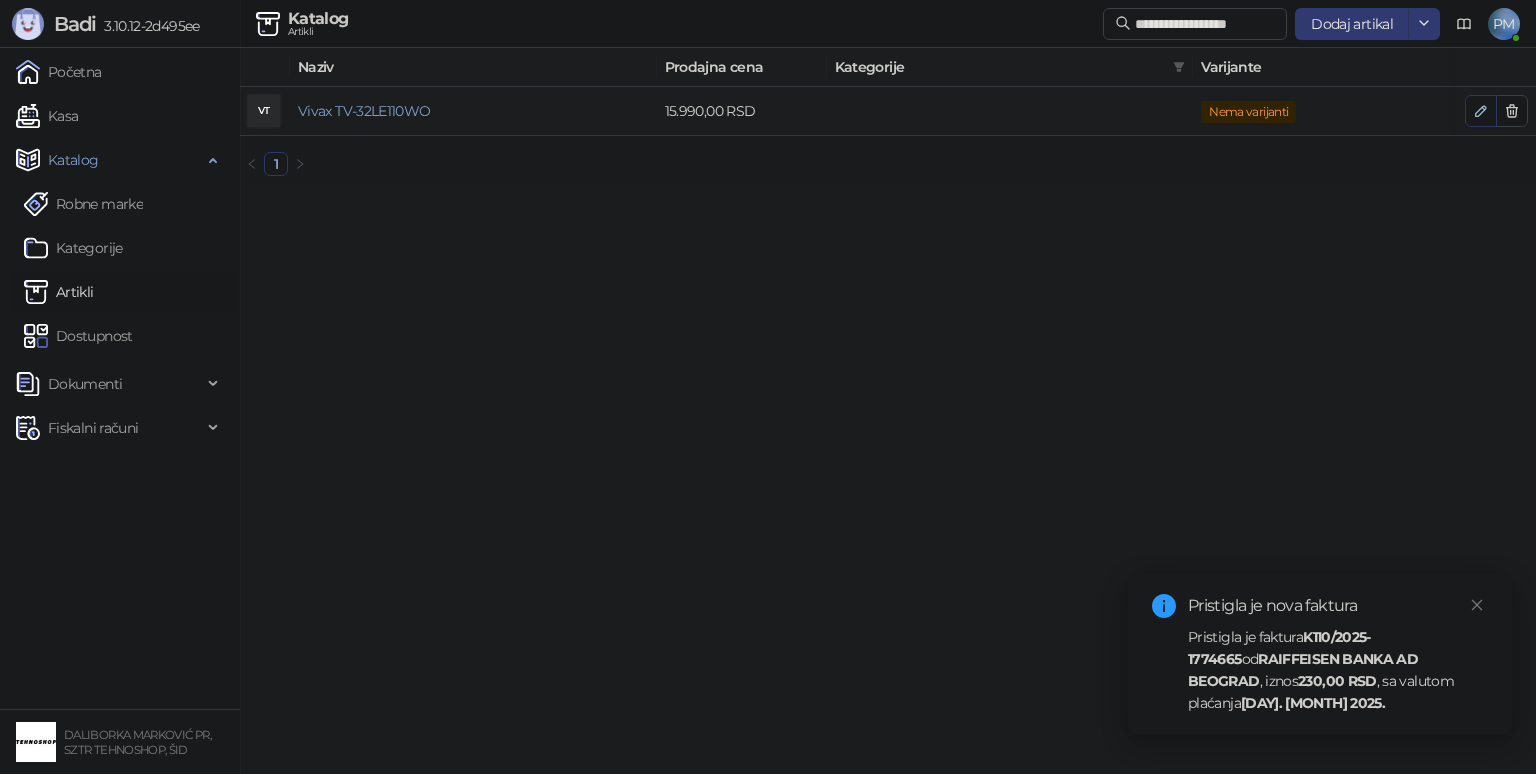 click 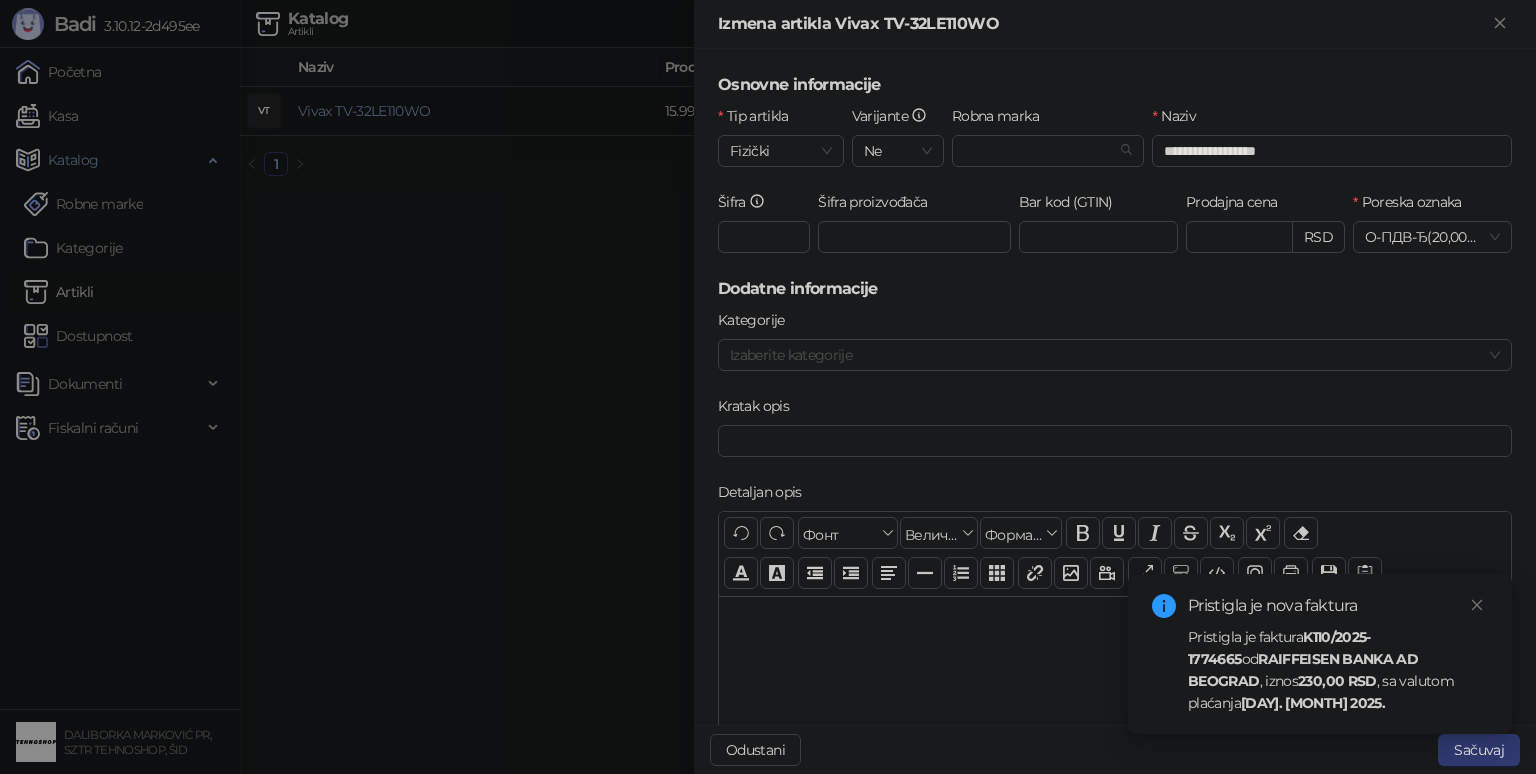 click at bounding box center [768, 387] 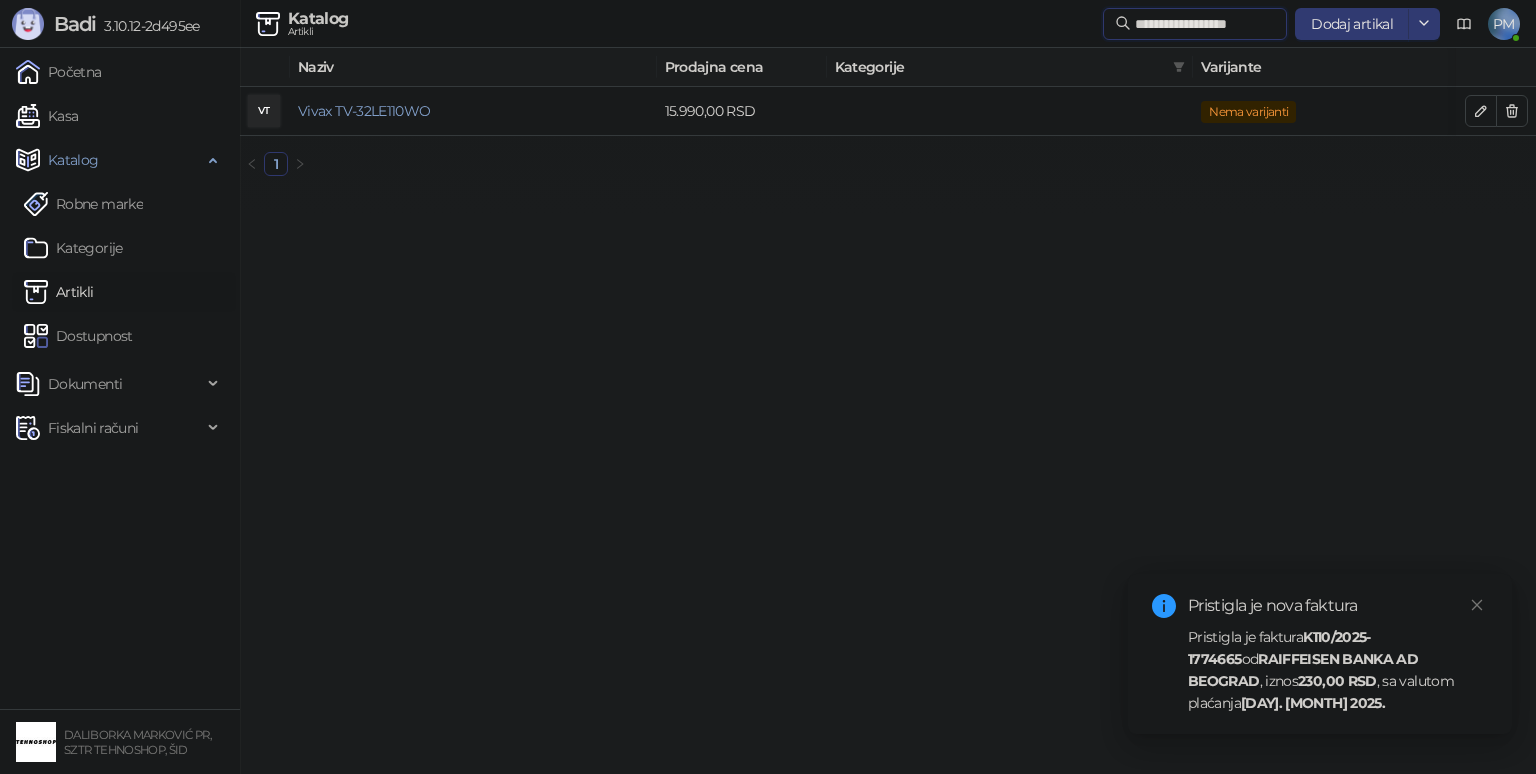 drag, startPoint x: 1254, startPoint y: 24, endPoint x: 579, endPoint y: 4, distance: 675.2962 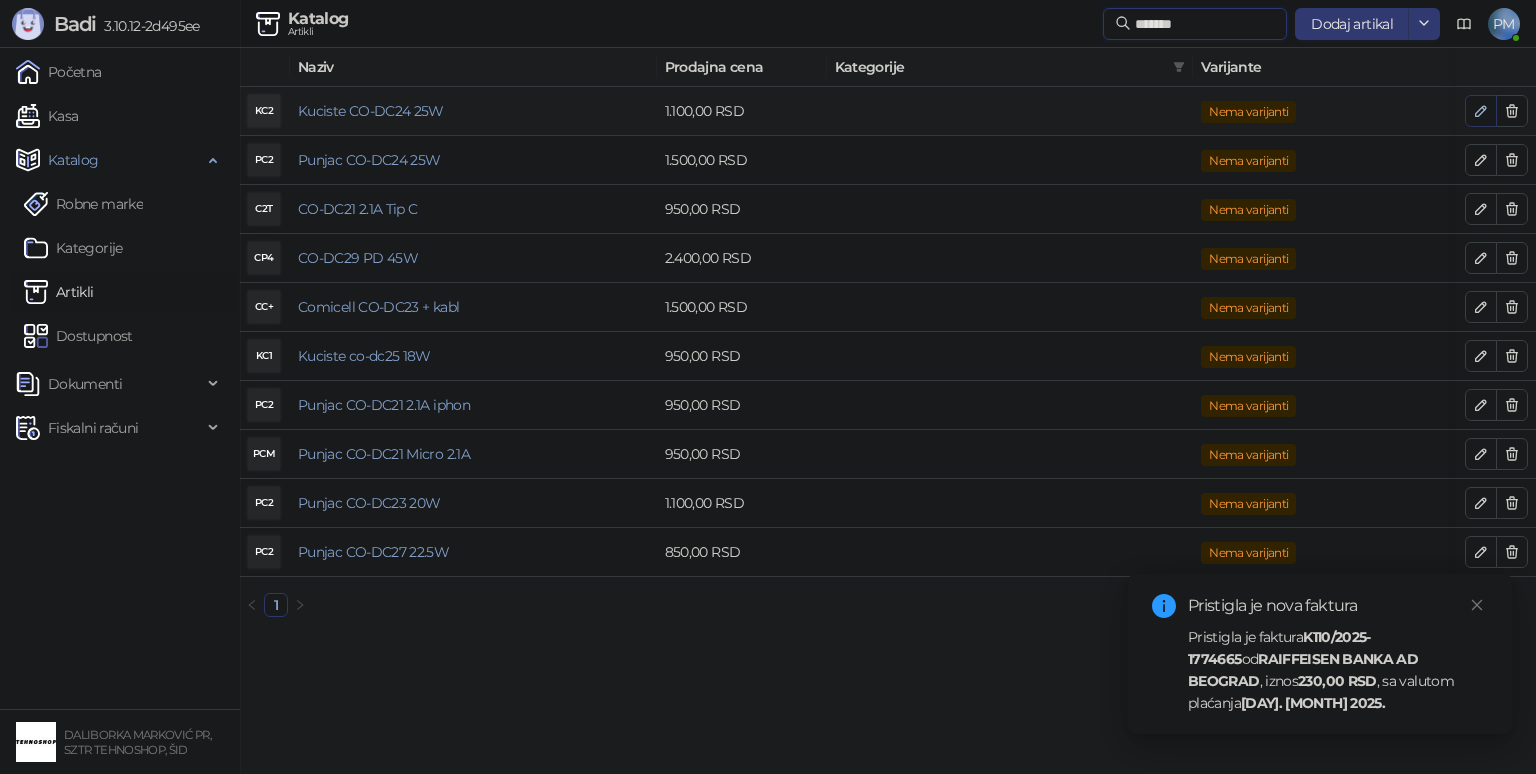 type on "*******" 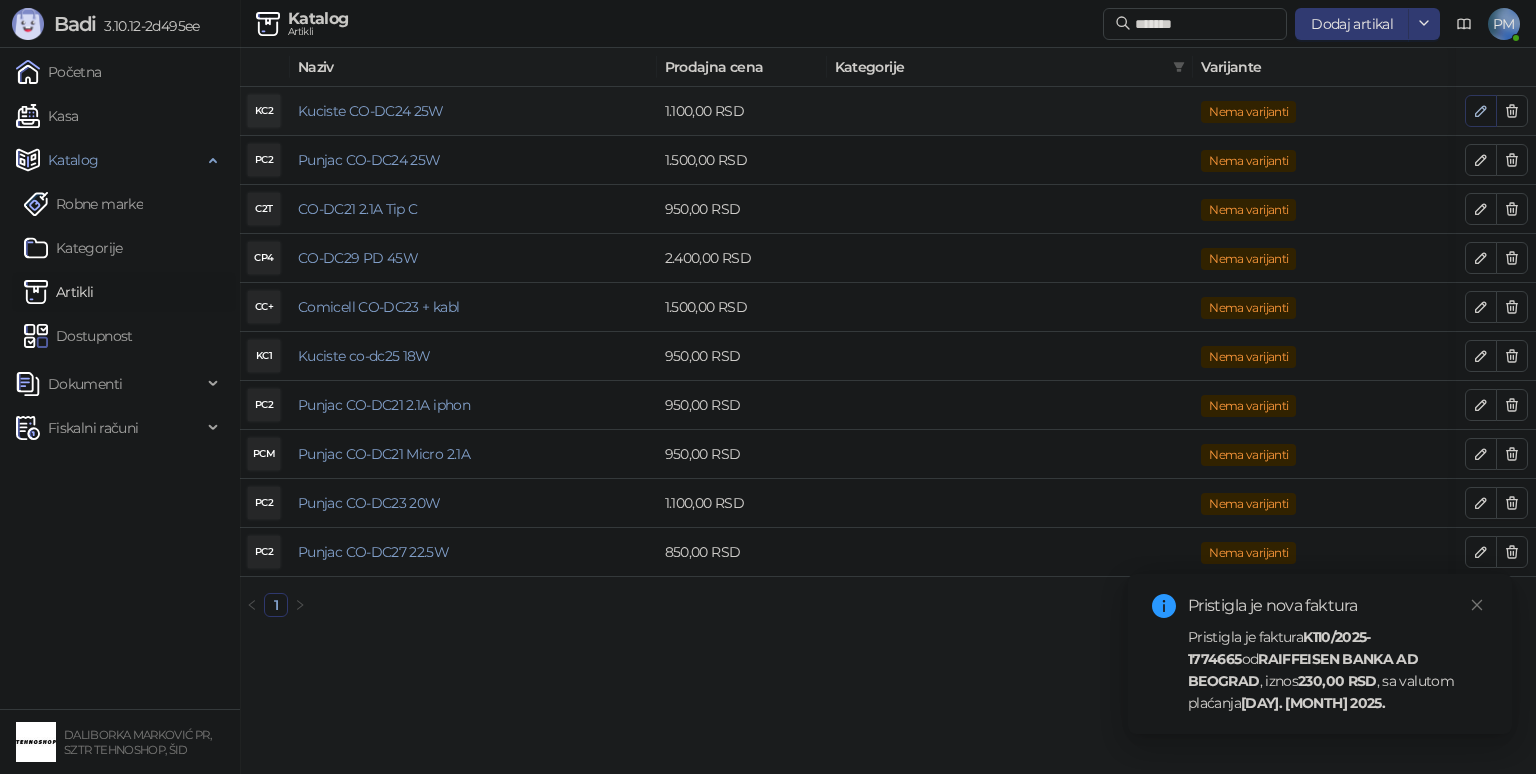 click 